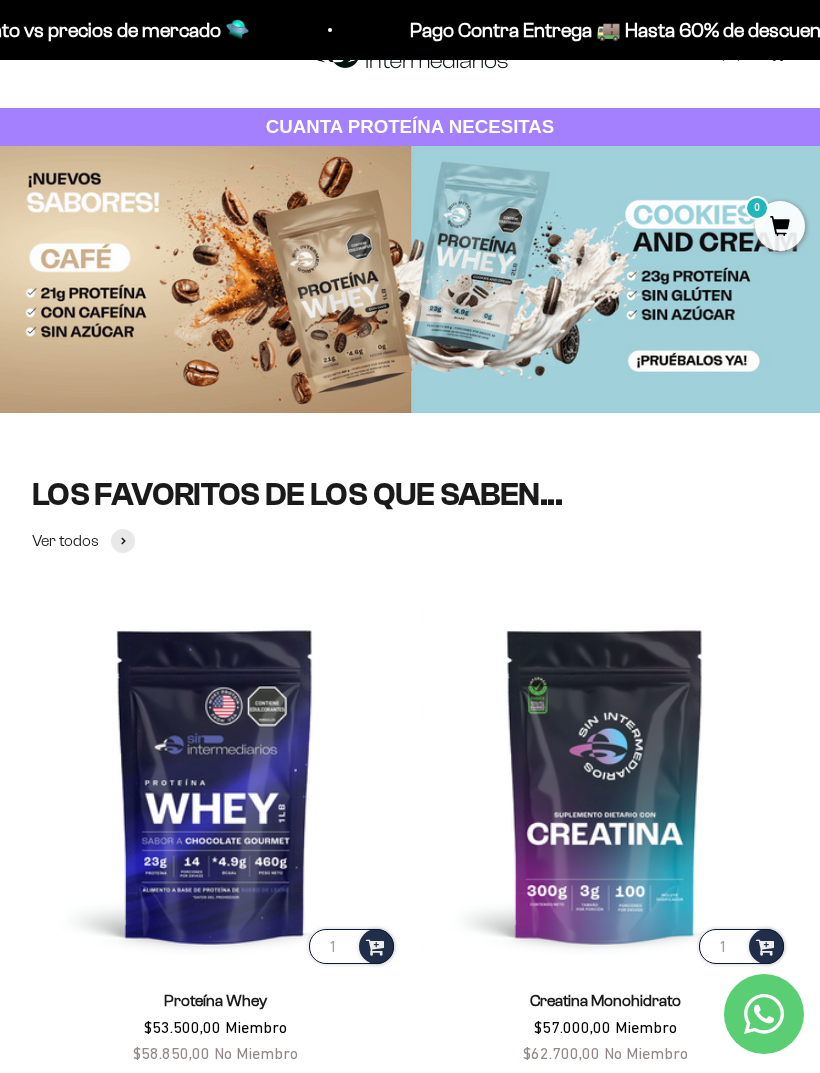scroll, scrollTop: 0, scrollLeft: 0, axis: both 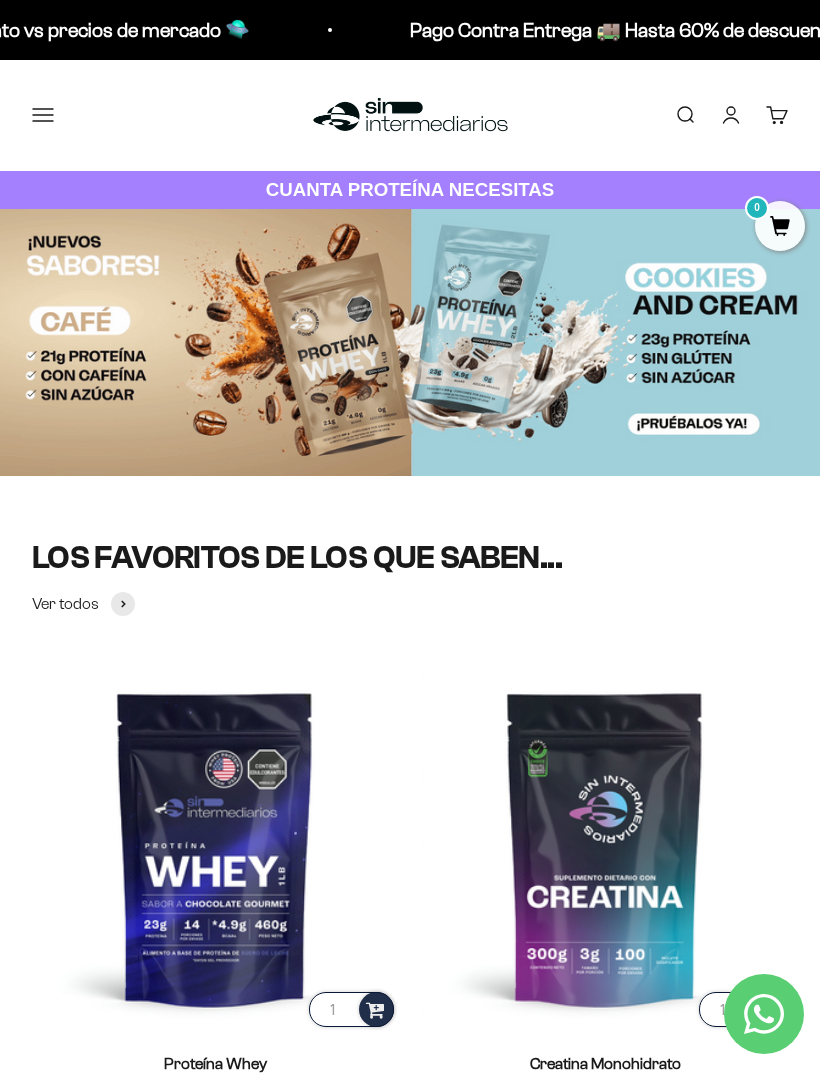 click on "Menú" at bounding box center [43, 115] 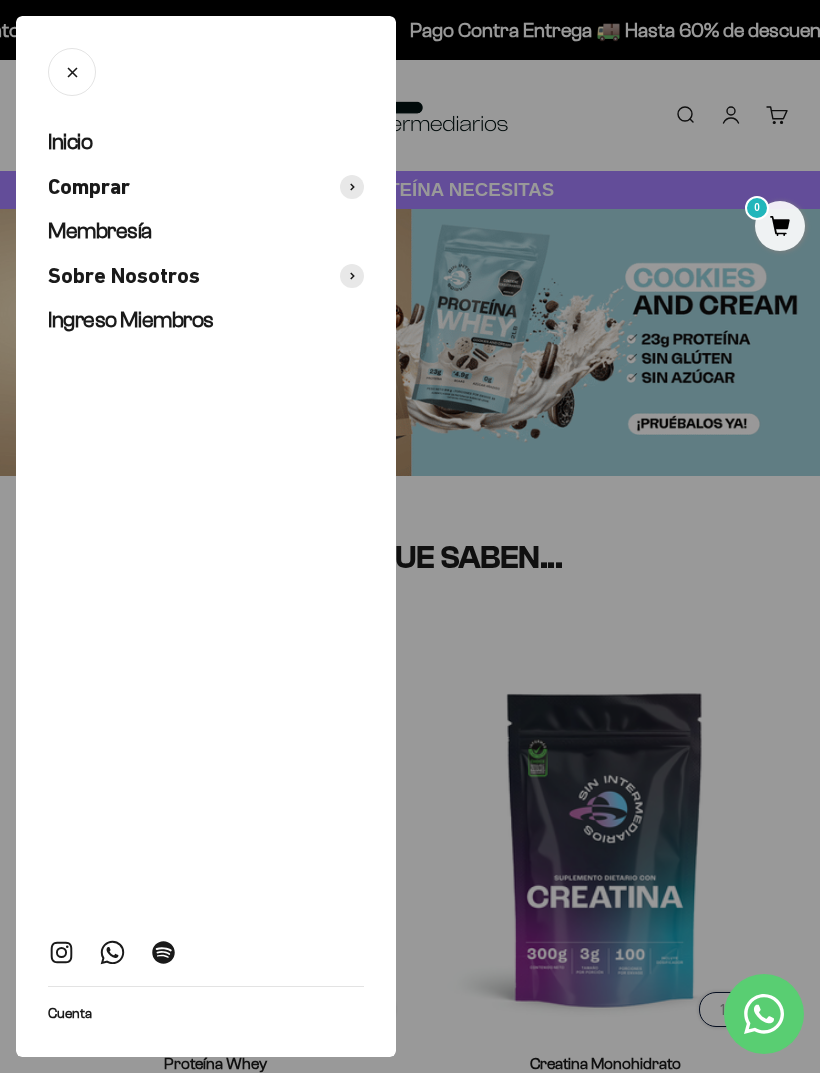click on "Comprar" at bounding box center (89, 187) 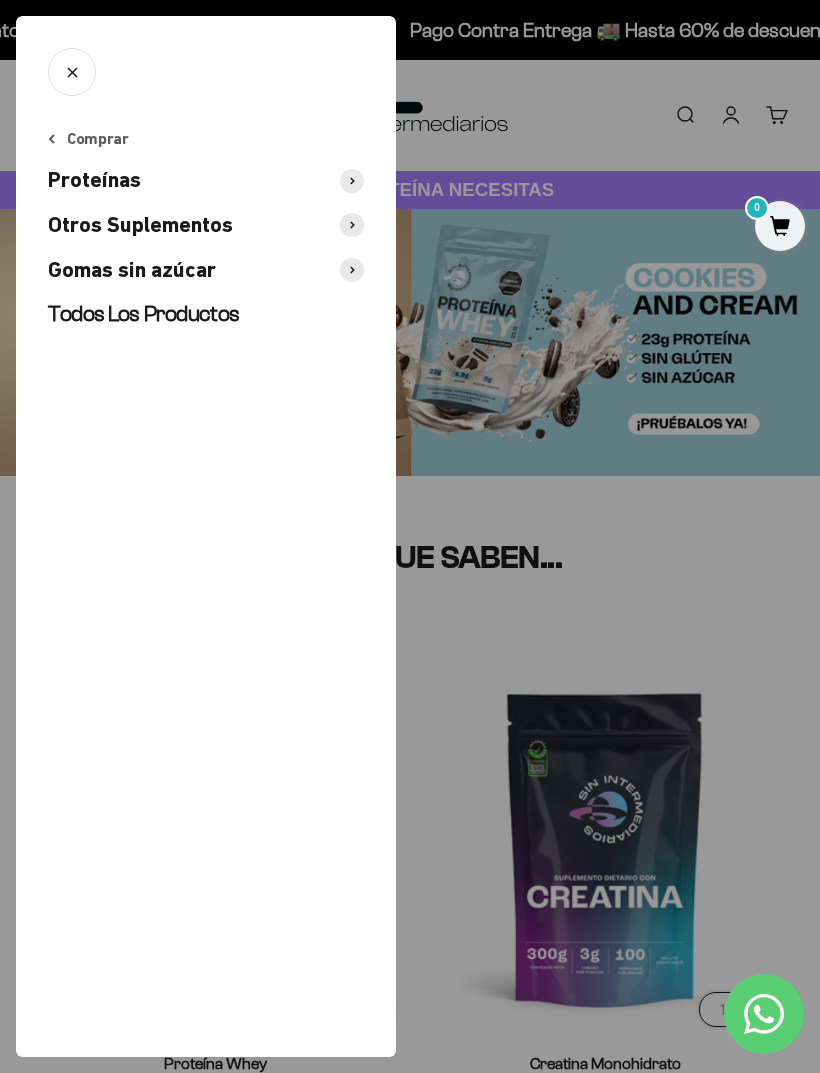 click on "Proteínas" at bounding box center (94, 180) 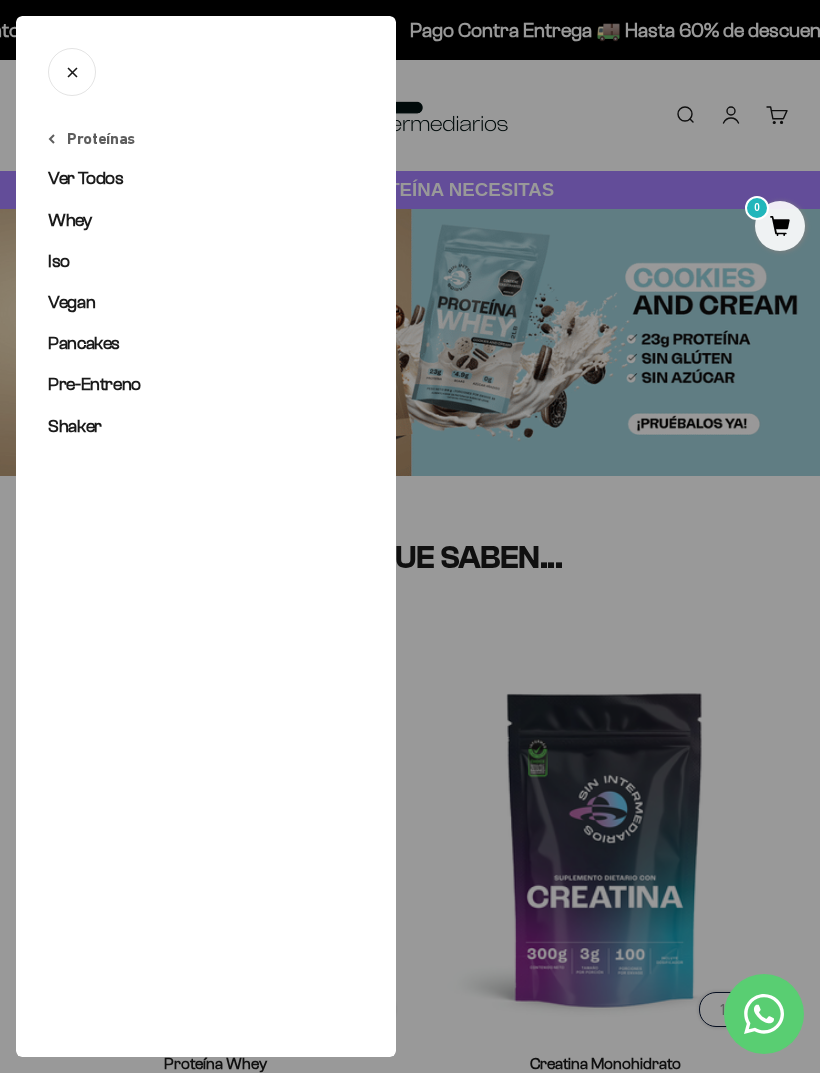 click on "Ver Todos" at bounding box center (86, 178) 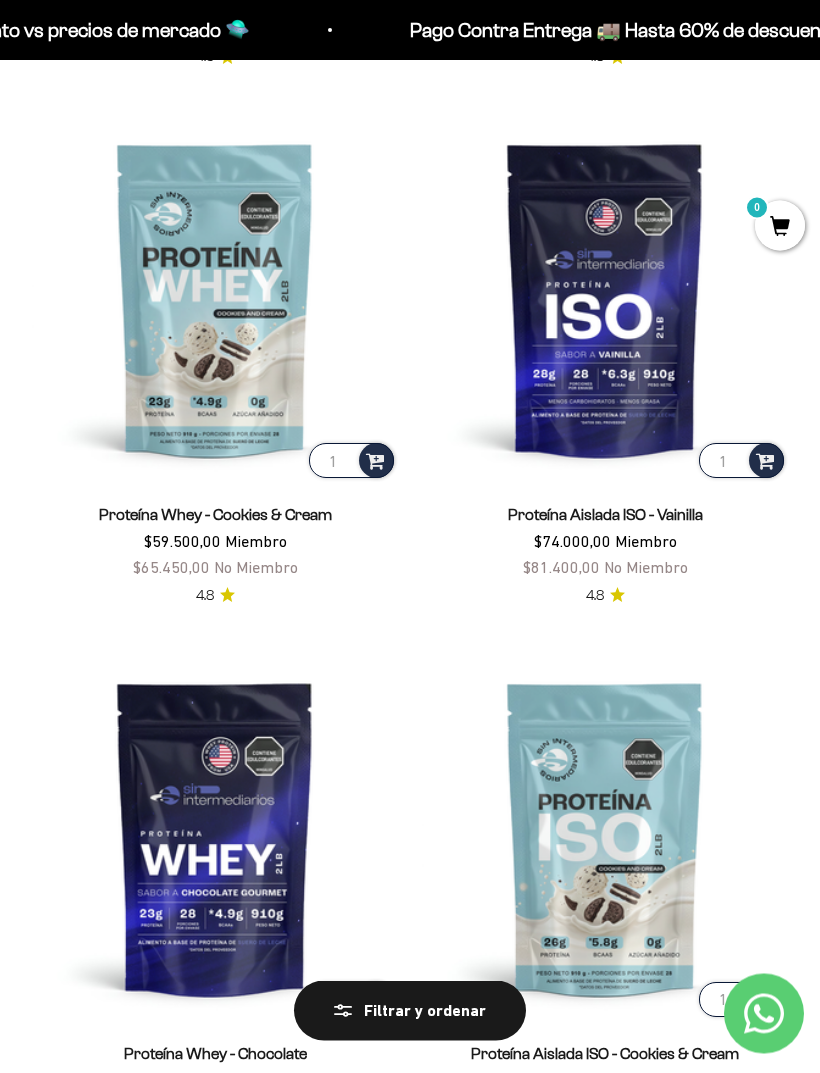 scroll, scrollTop: 729, scrollLeft: 0, axis: vertical 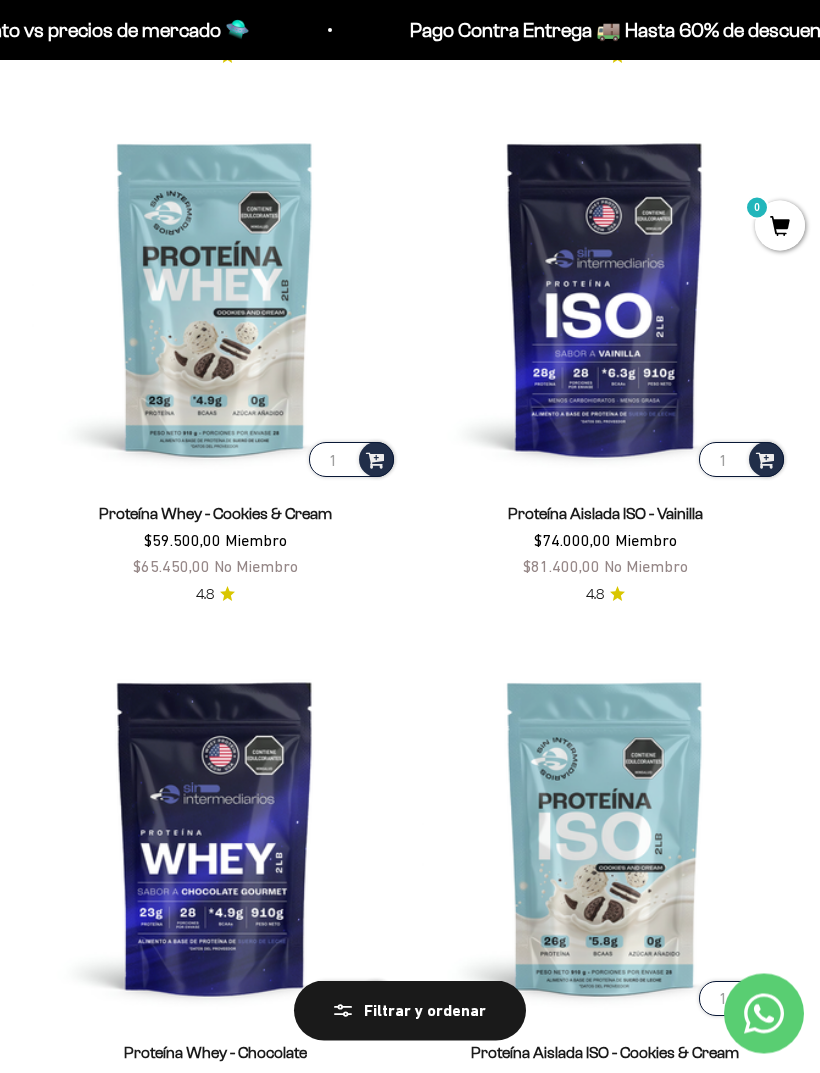click on "Proteína Aislada ISO - Vainilla" at bounding box center [605, 514] 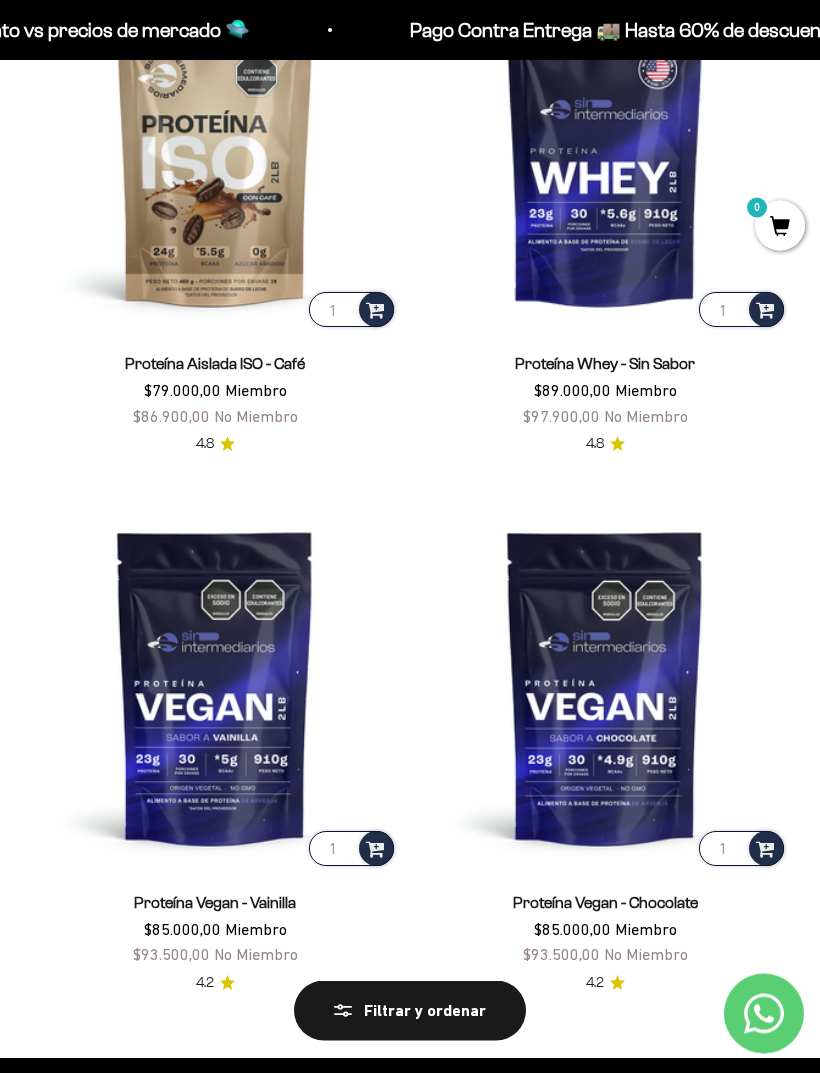 scroll, scrollTop: 2496, scrollLeft: 0, axis: vertical 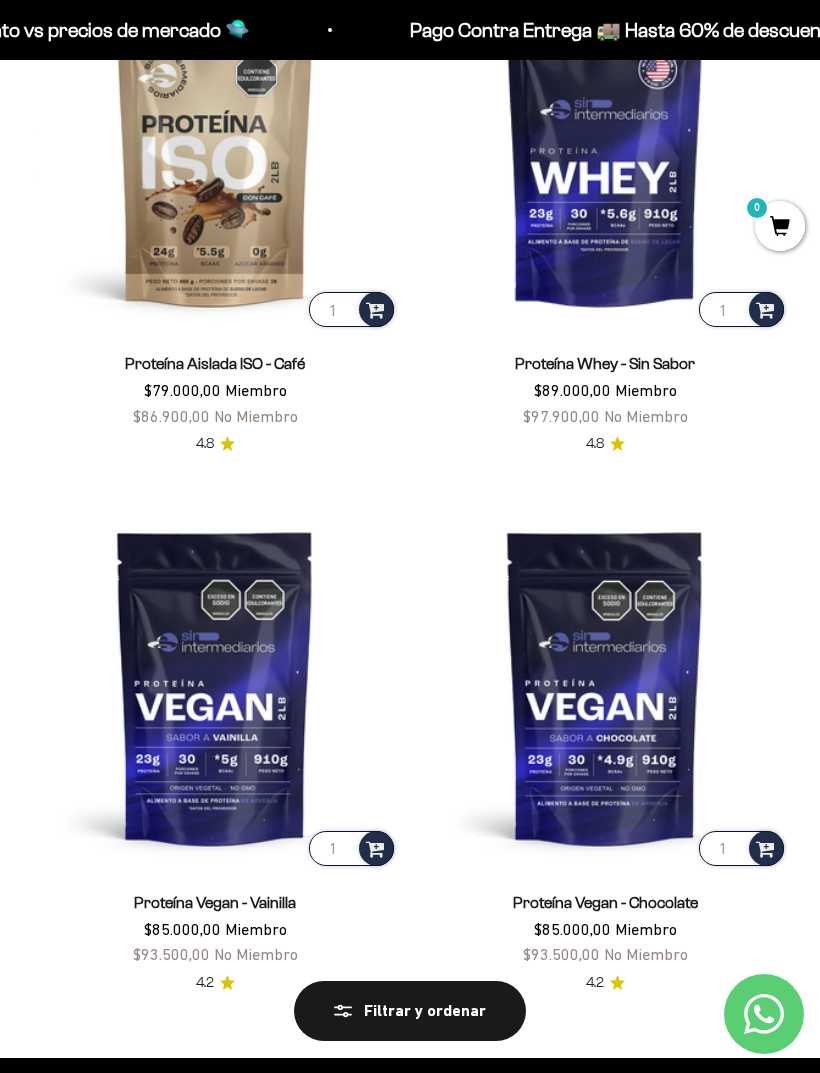 click at bounding box center [215, 687] 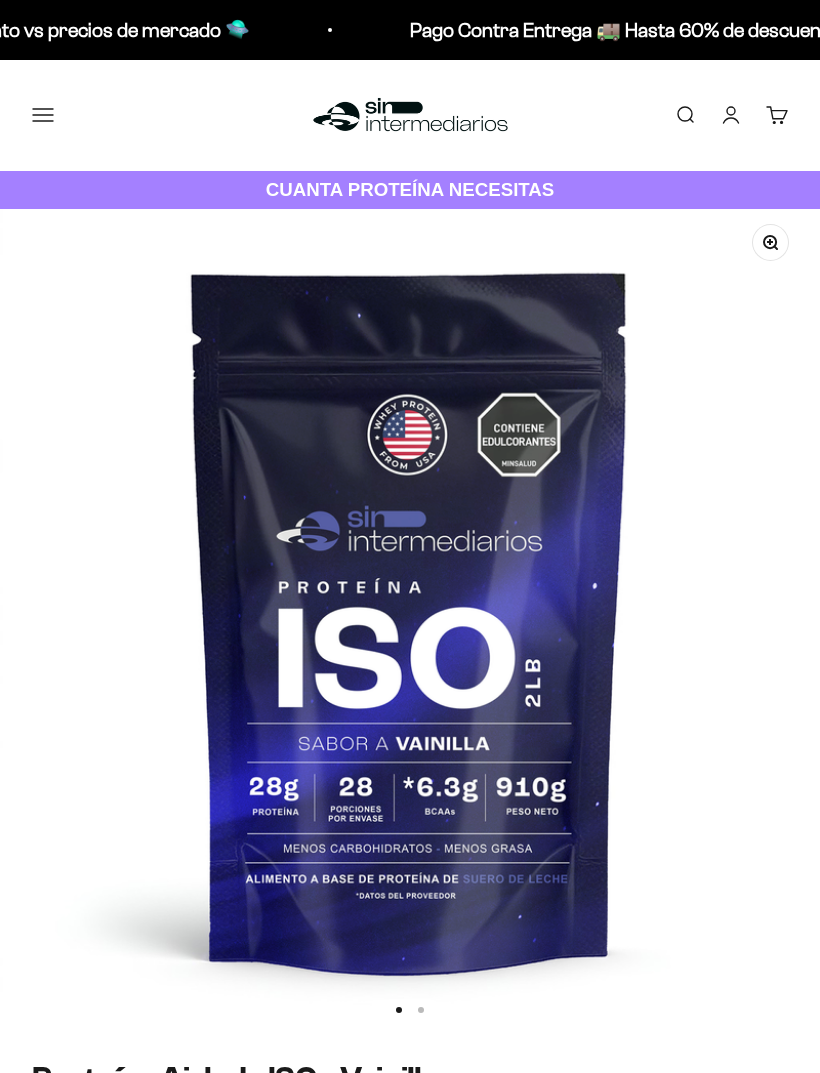 scroll, scrollTop: 0, scrollLeft: 0, axis: both 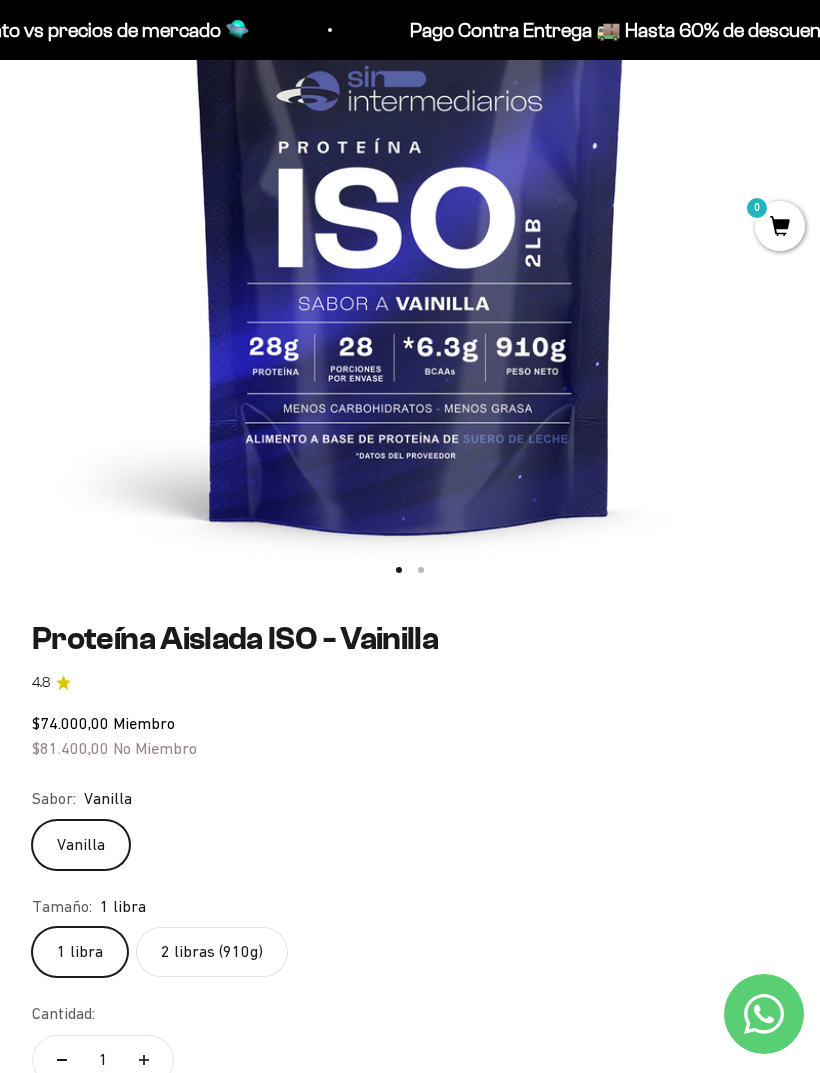 click on "2 libras (910g)" 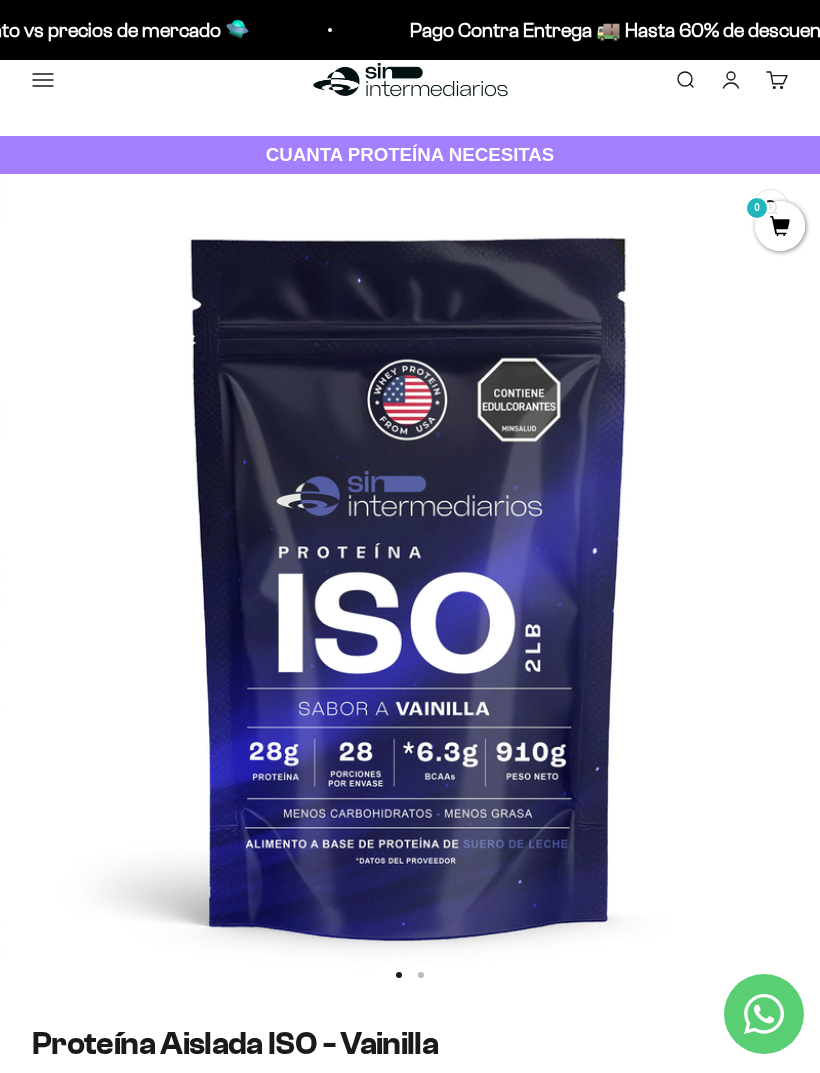 scroll, scrollTop: 0, scrollLeft: 0, axis: both 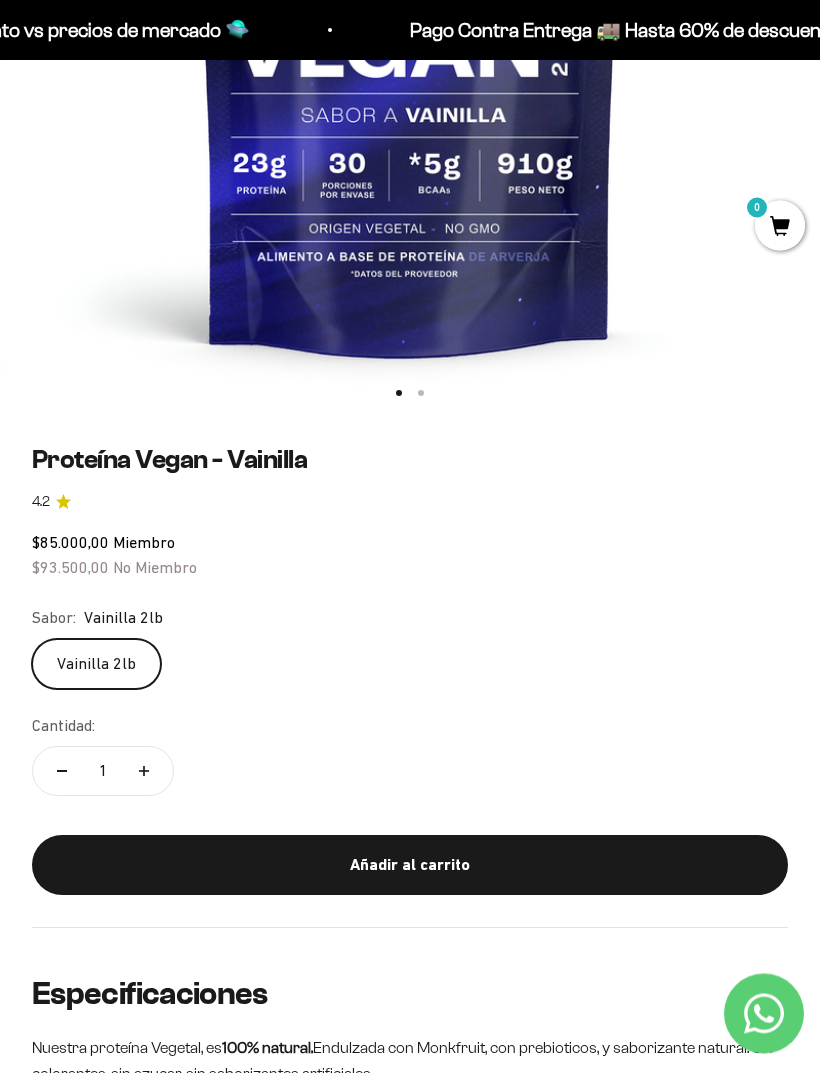 click on "Añadir al carrito" at bounding box center [410, 866] 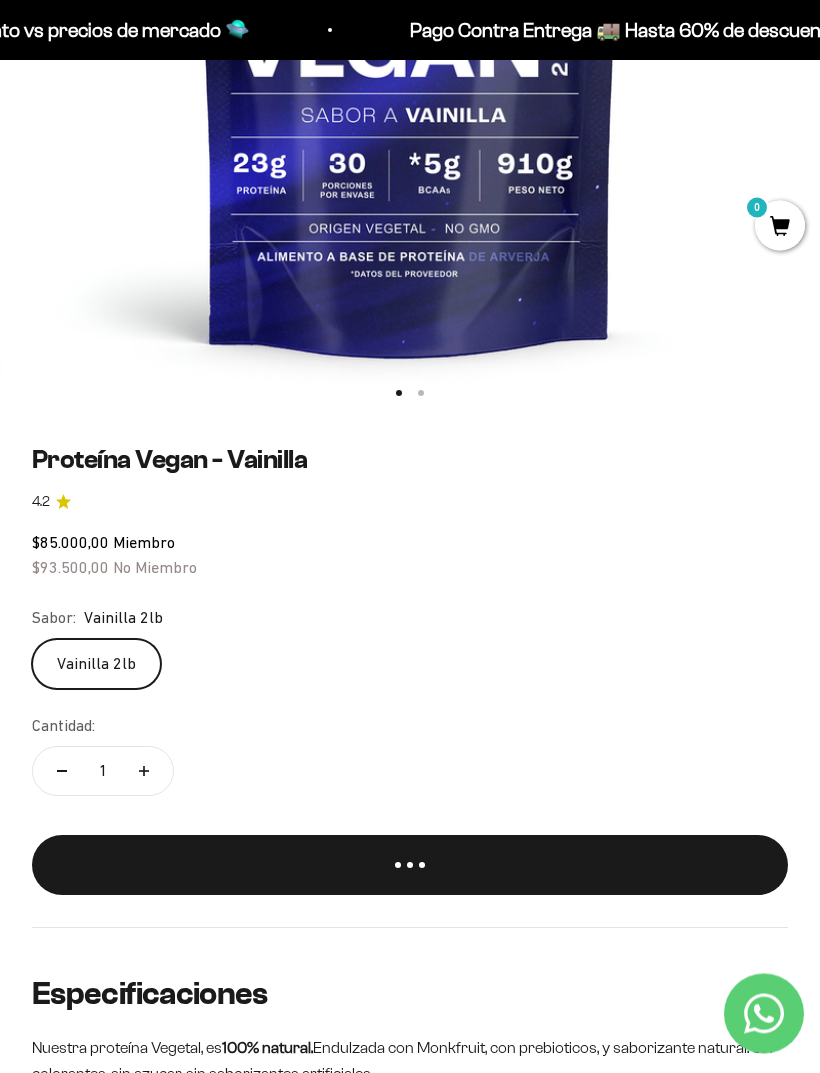 scroll, scrollTop: 617, scrollLeft: 0, axis: vertical 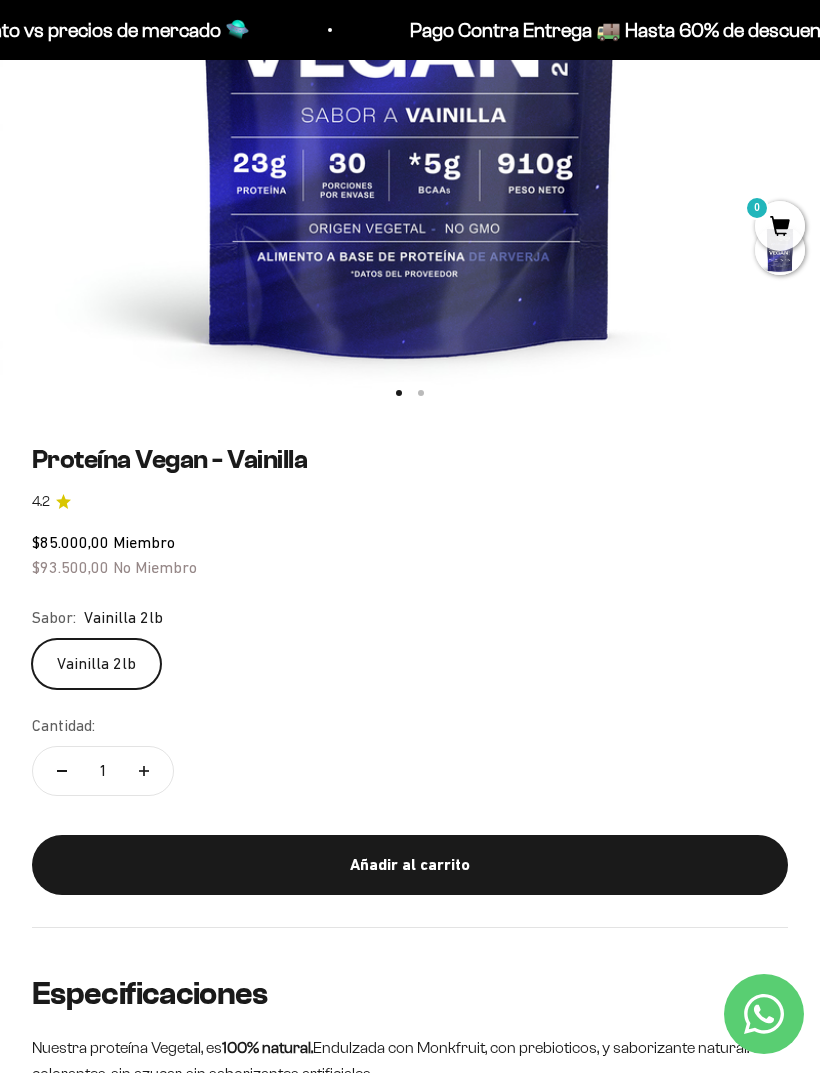 click at bounding box center [780, 250] 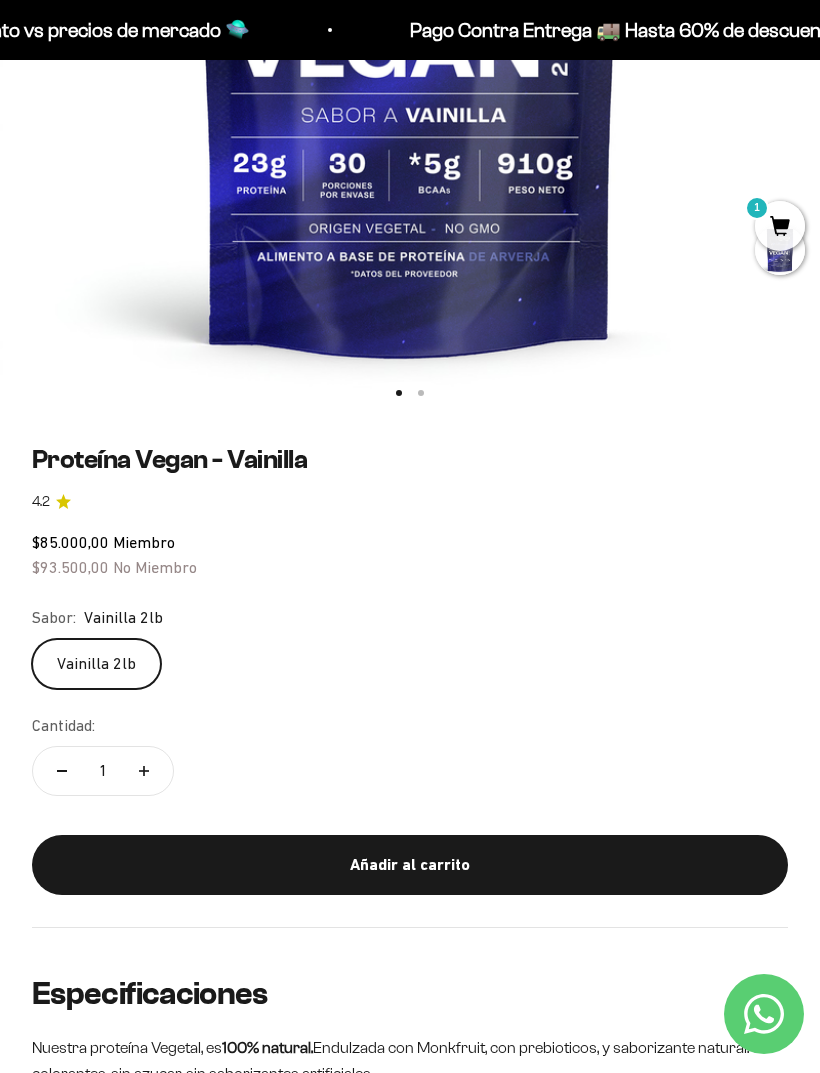 click at bounding box center [780, 250] 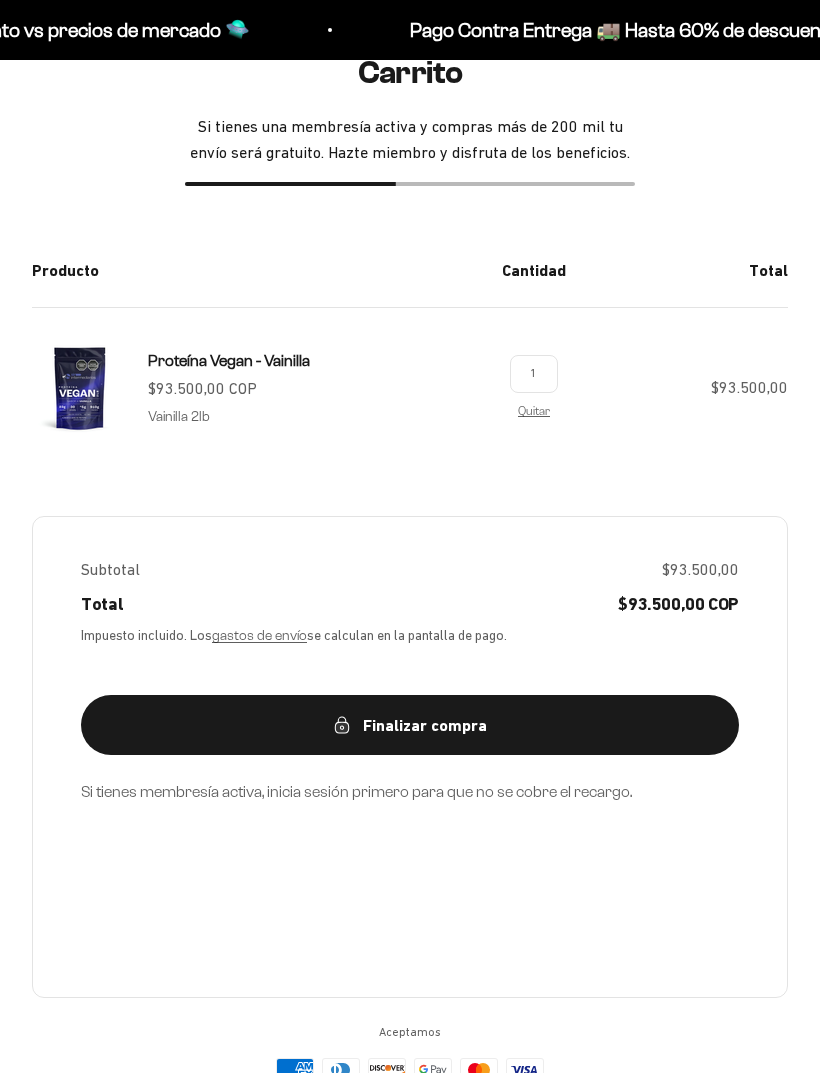 scroll, scrollTop: 204, scrollLeft: 0, axis: vertical 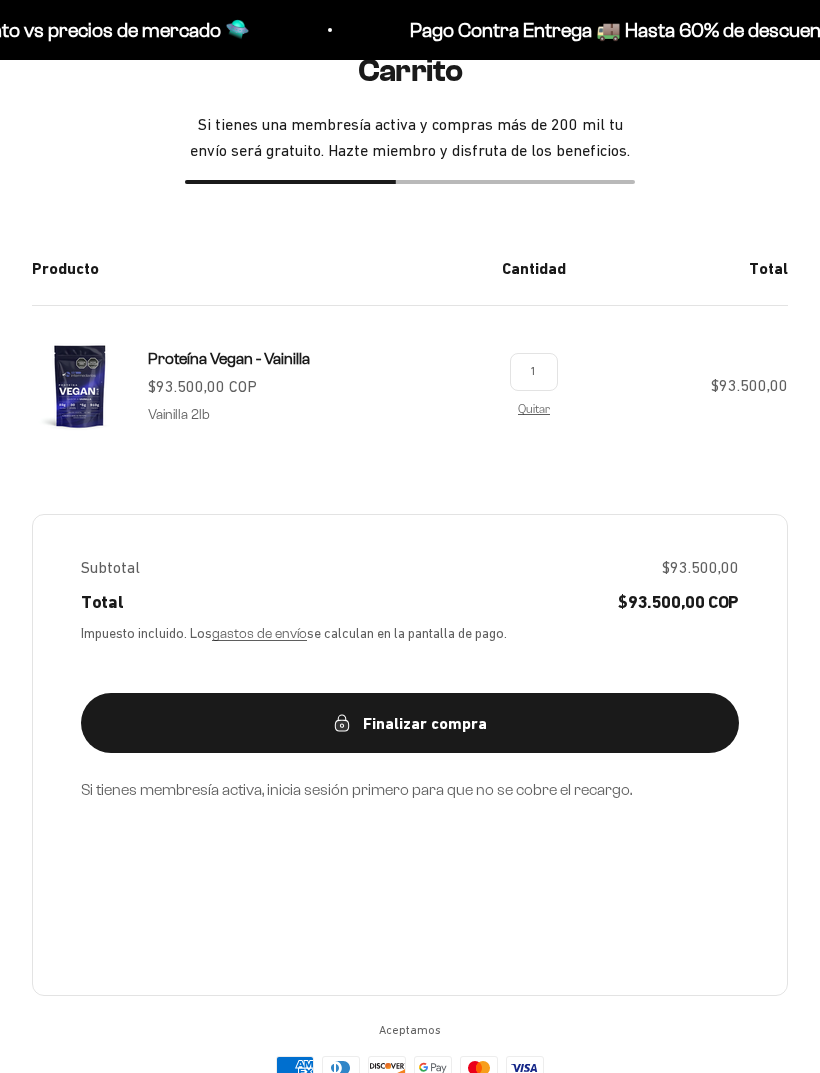 click on "Finalizar compra" at bounding box center (410, 723) 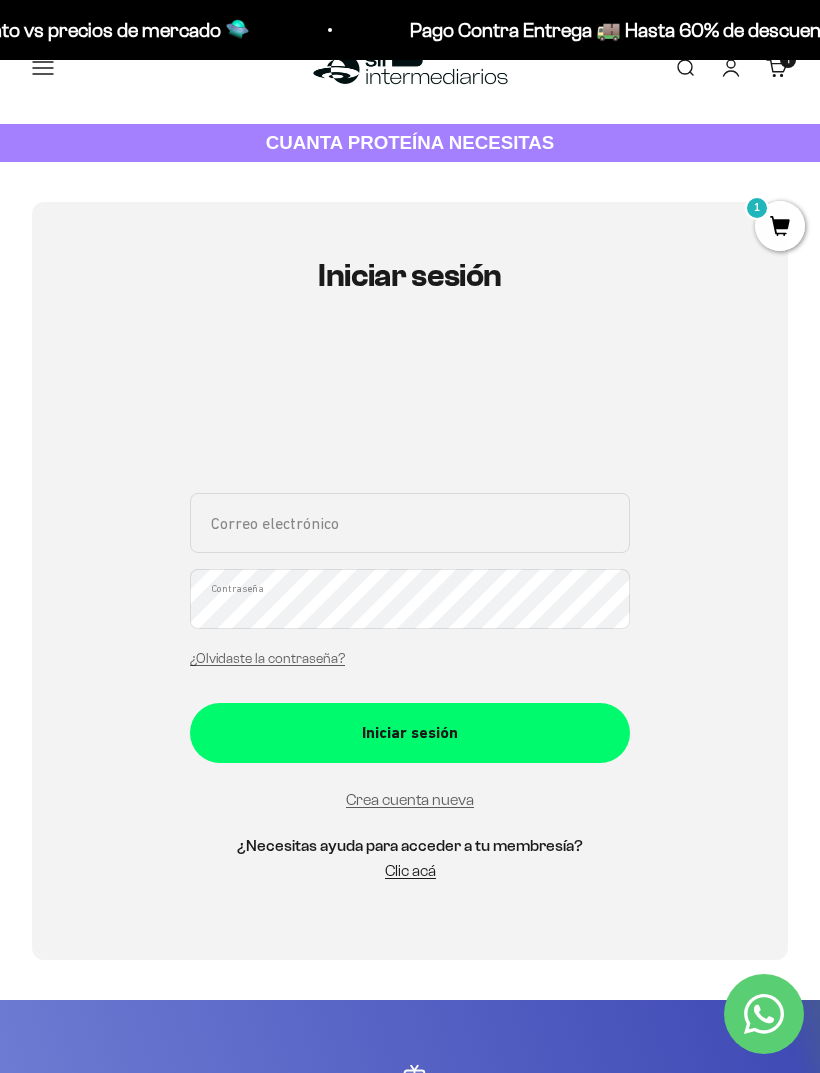 scroll, scrollTop: 42, scrollLeft: 0, axis: vertical 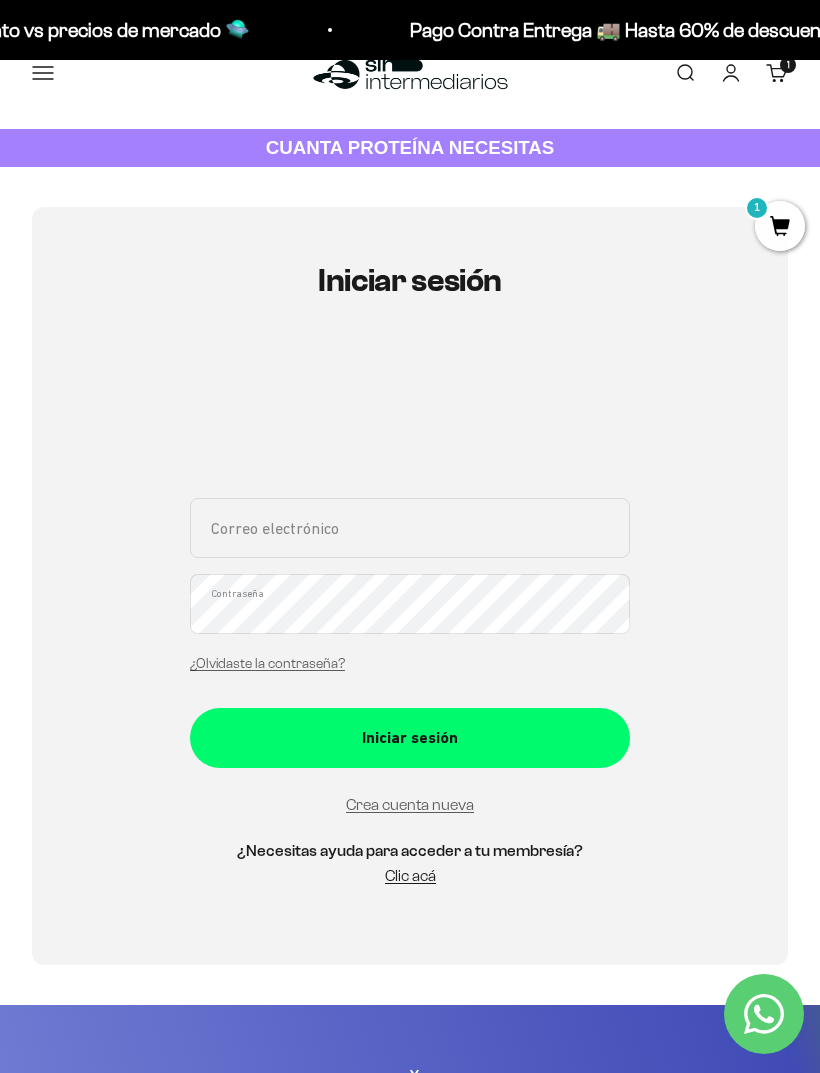 click on "Crea cuenta nueva" at bounding box center [410, 804] 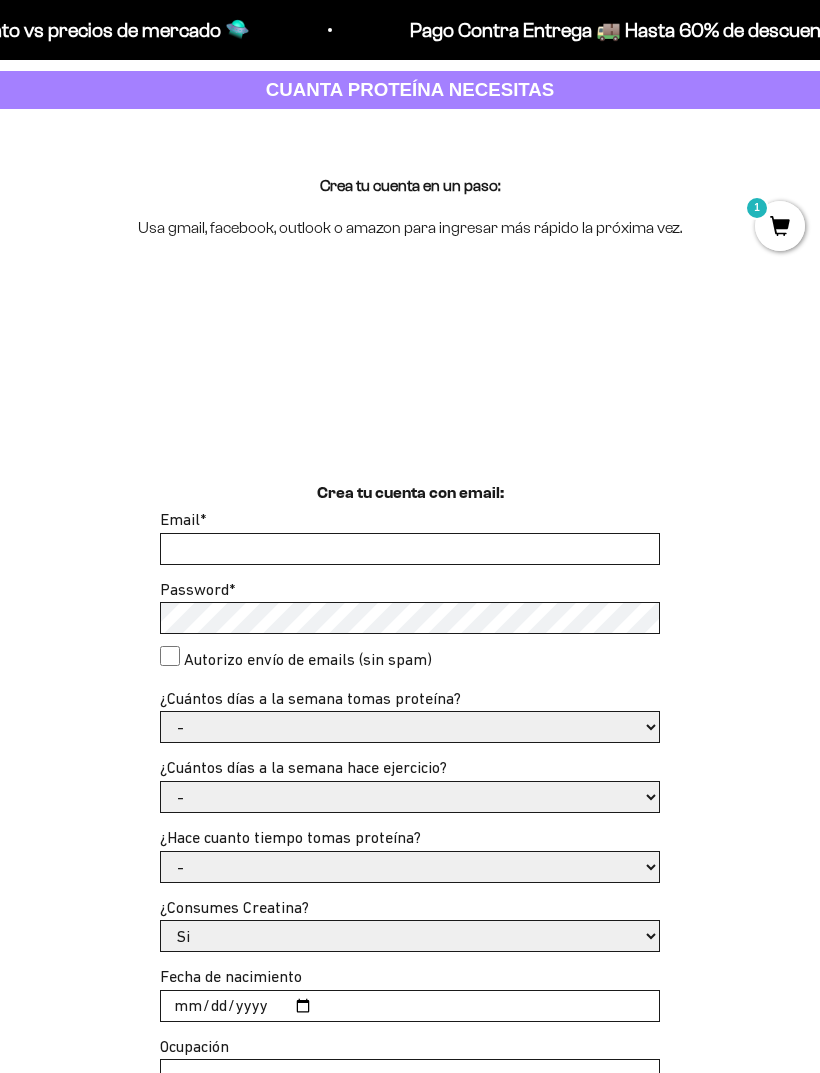 scroll, scrollTop: 119, scrollLeft: 0, axis: vertical 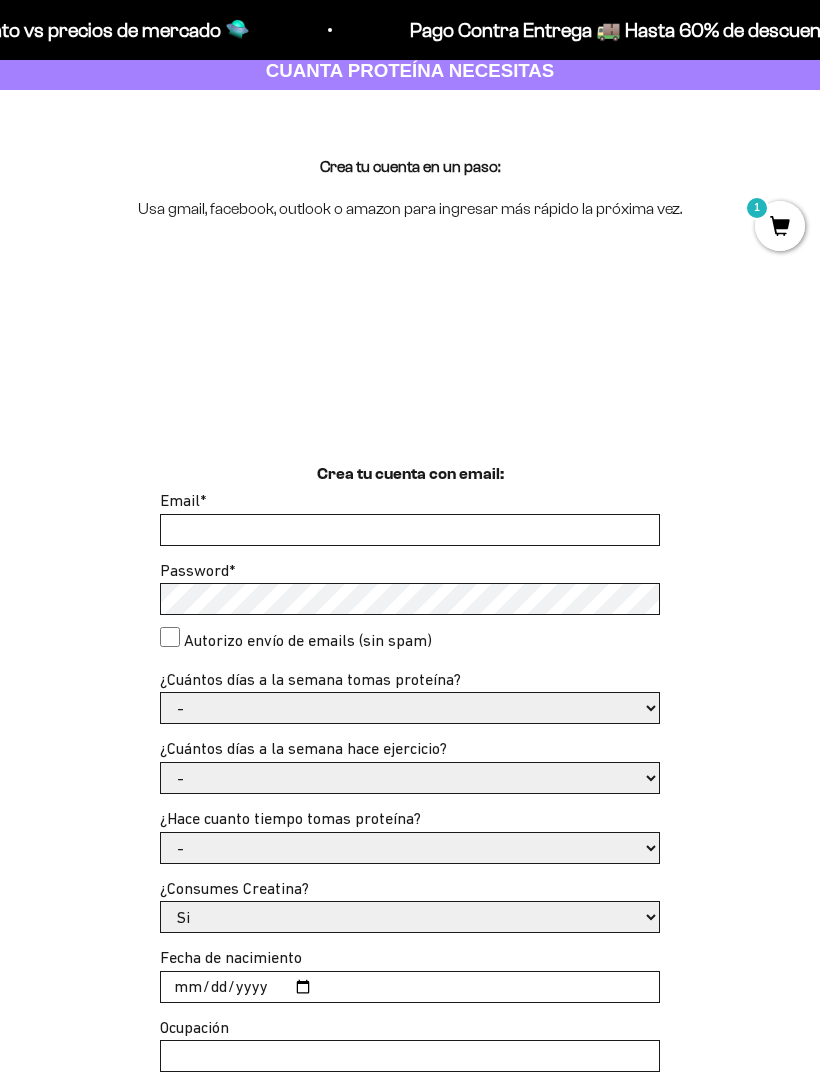 click on "Email
*" at bounding box center [410, 530] 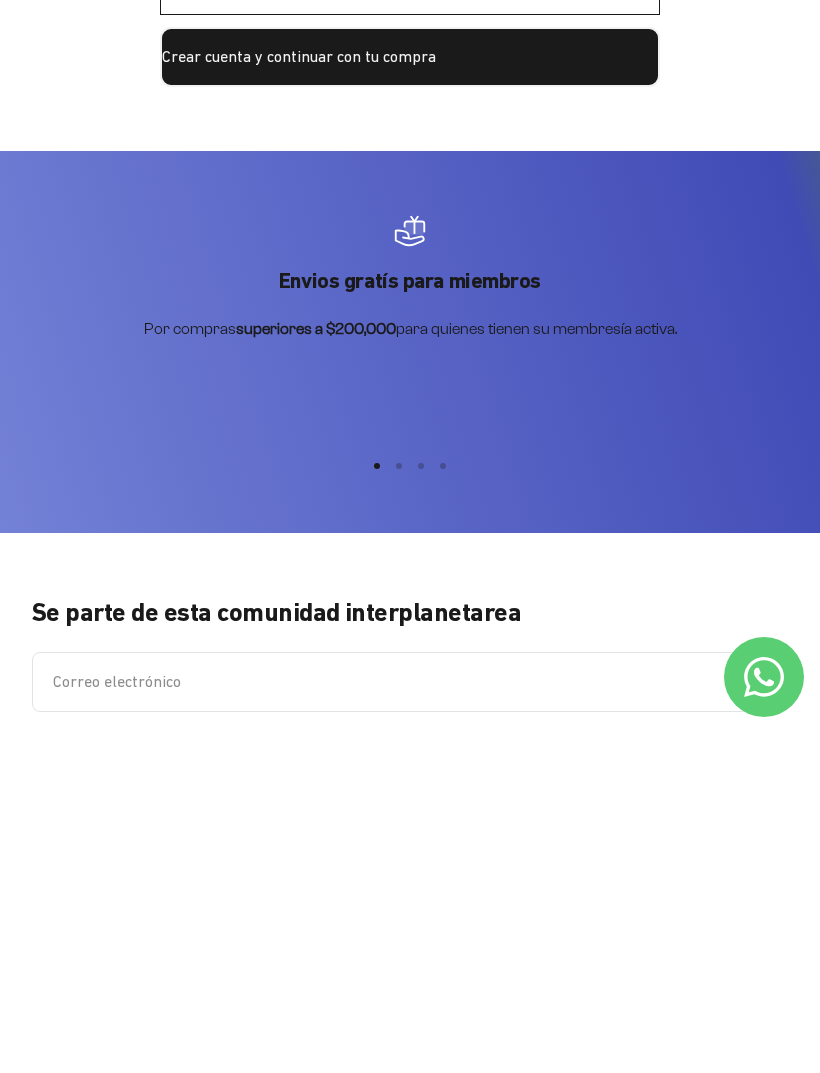 scroll, scrollTop: 910, scrollLeft: 0, axis: vertical 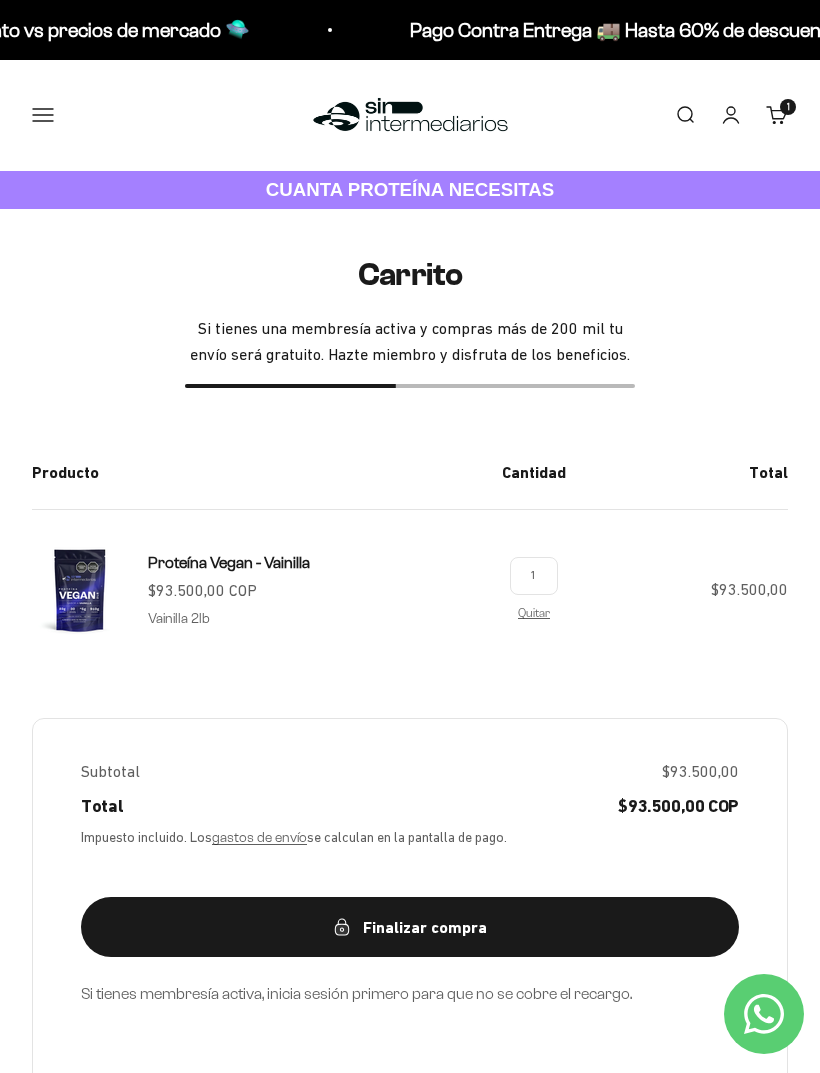 click on "Menú" at bounding box center [43, 115] 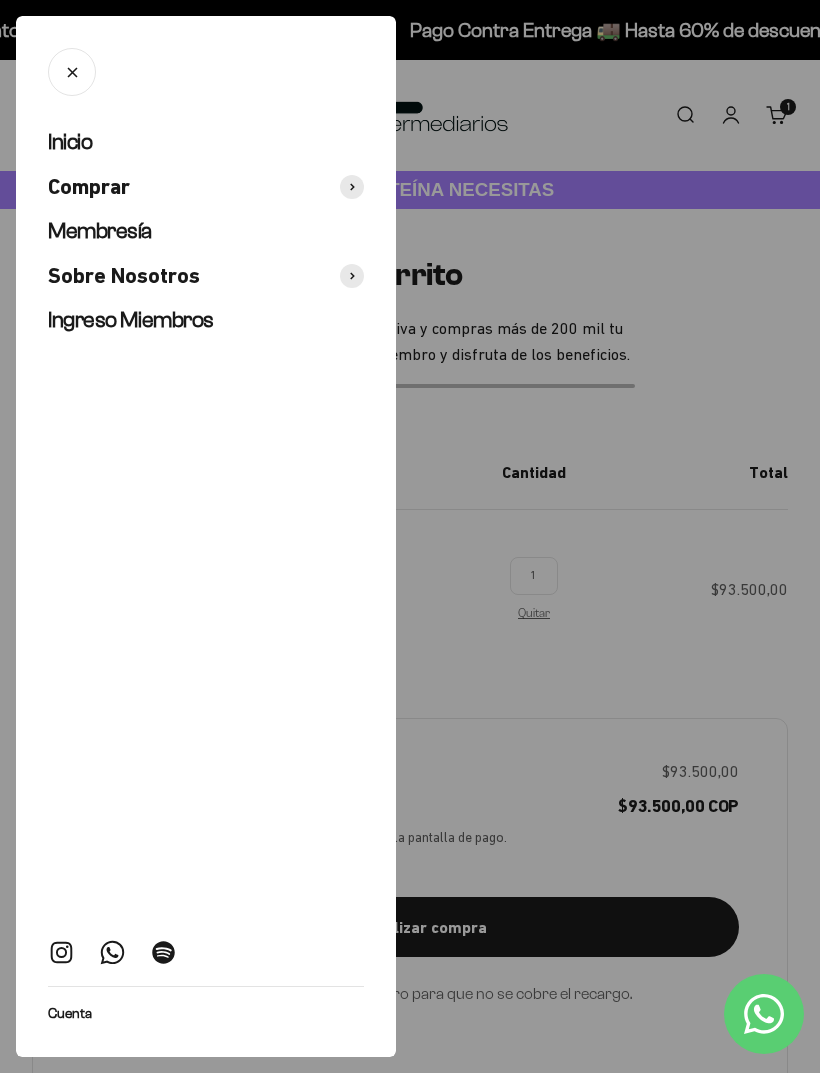 click on "Comprar" at bounding box center (206, 187) 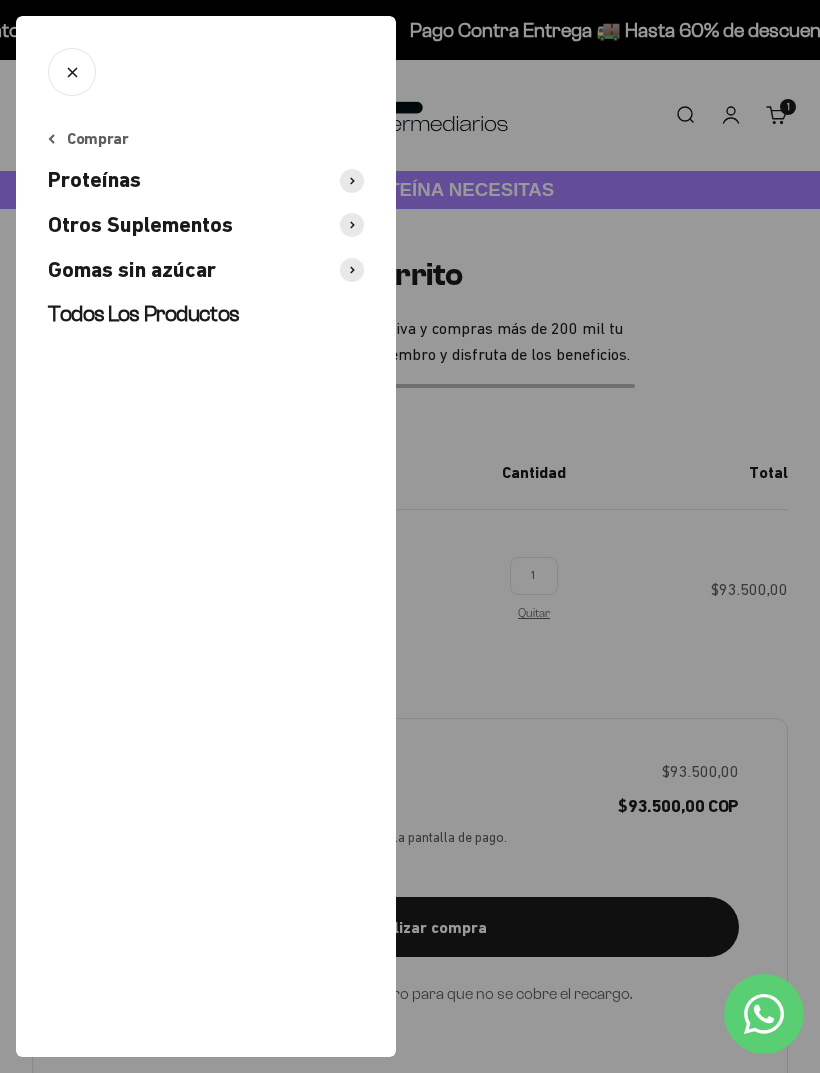 click on "Inicio
Comprar
Membresía
Sobre Nosotros
Ingreso Miembros
Cuenta
Comprar
Proteínas
Otros Suplementos
Gomas sin azúcar" at bounding box center (206, 536) 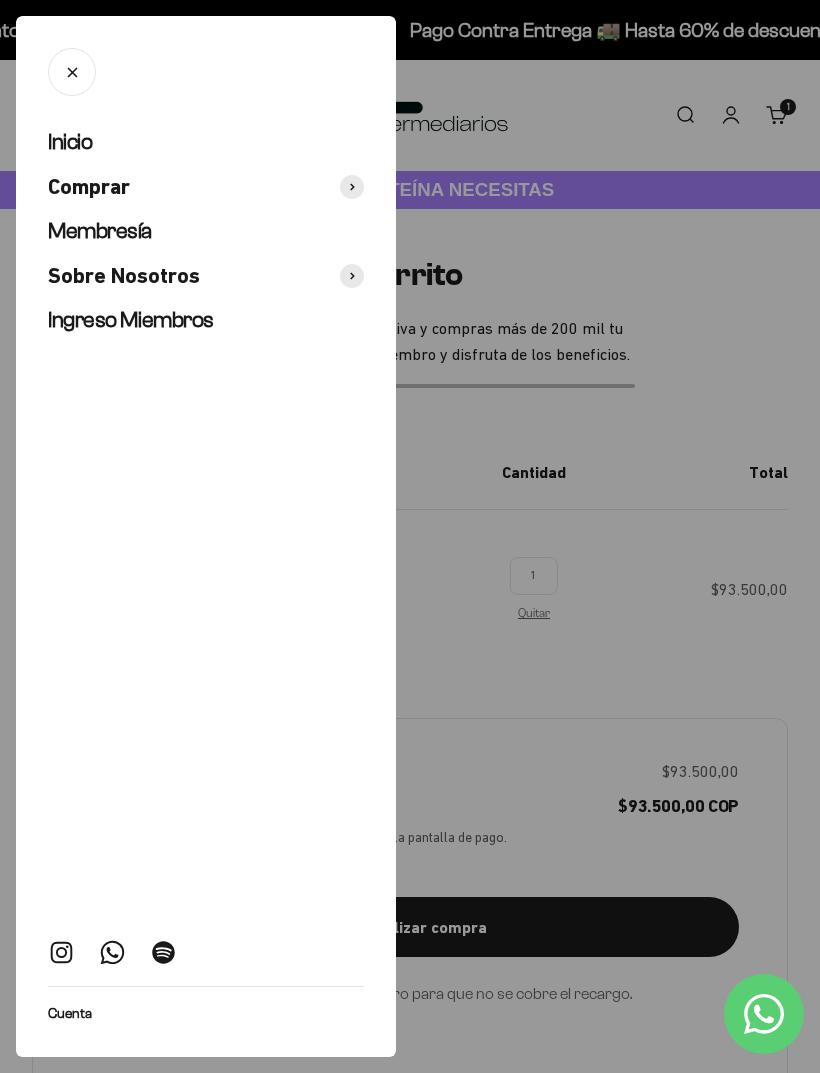 click on "Comprar" at bounding box center [206, 187] 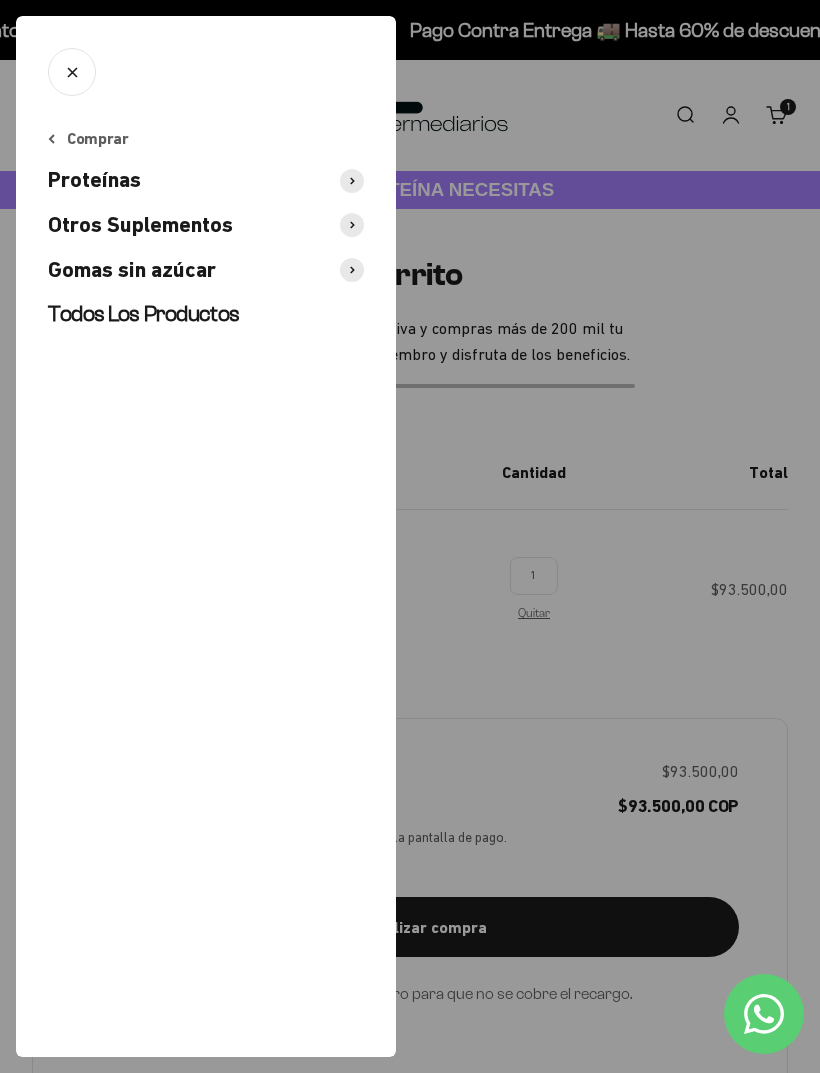 click on "Todos Los Productos" at bounding box center [206, 314] 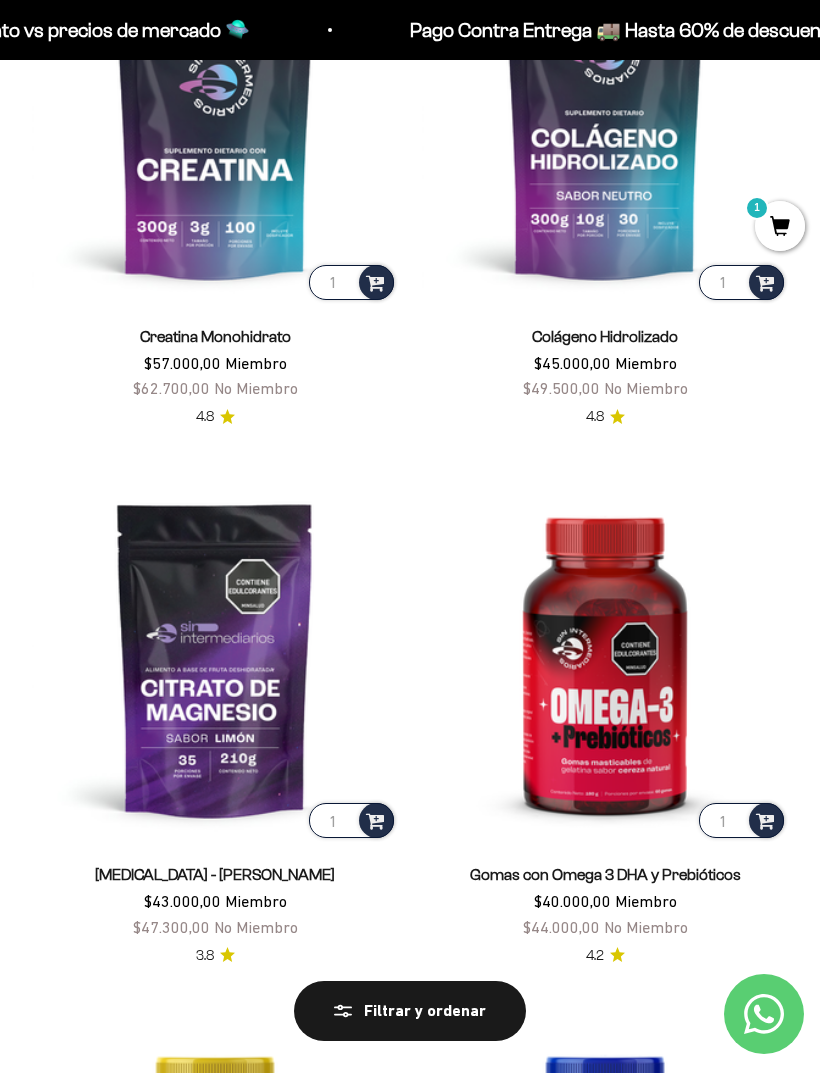 scroll, scrollTop: 367, scrollLeft: 0, axis: vertical 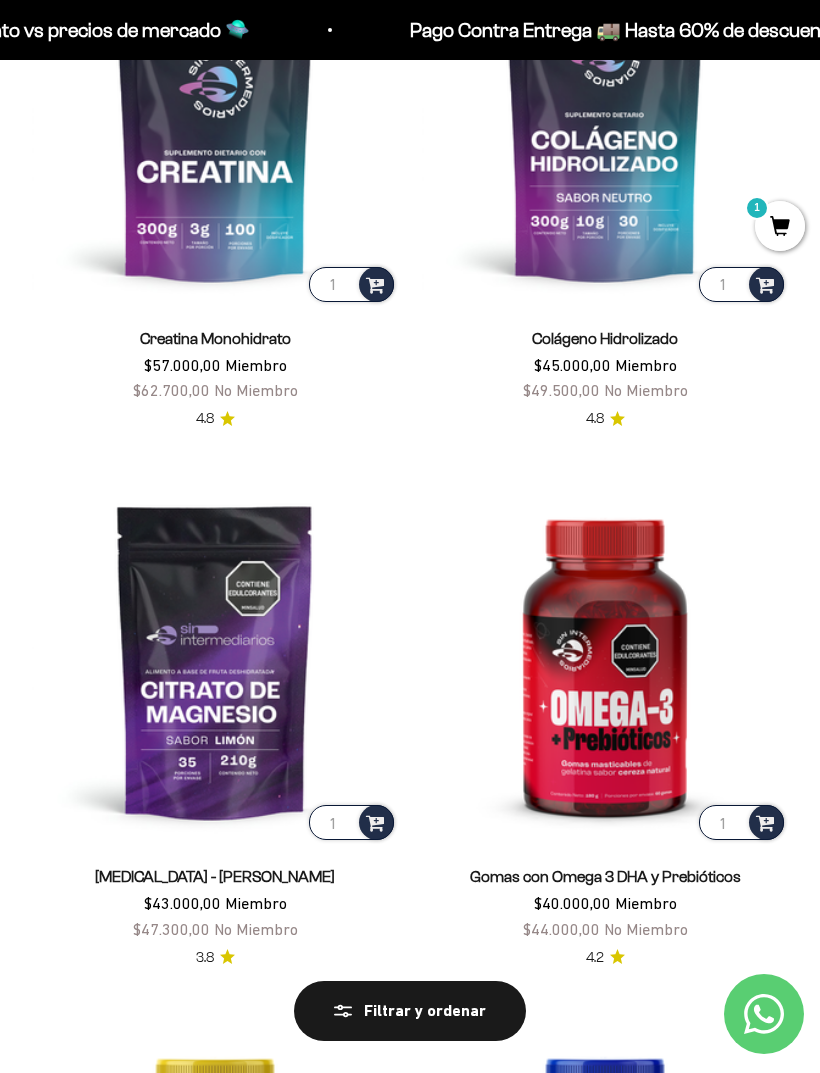 click at bounding box center [215, 123] 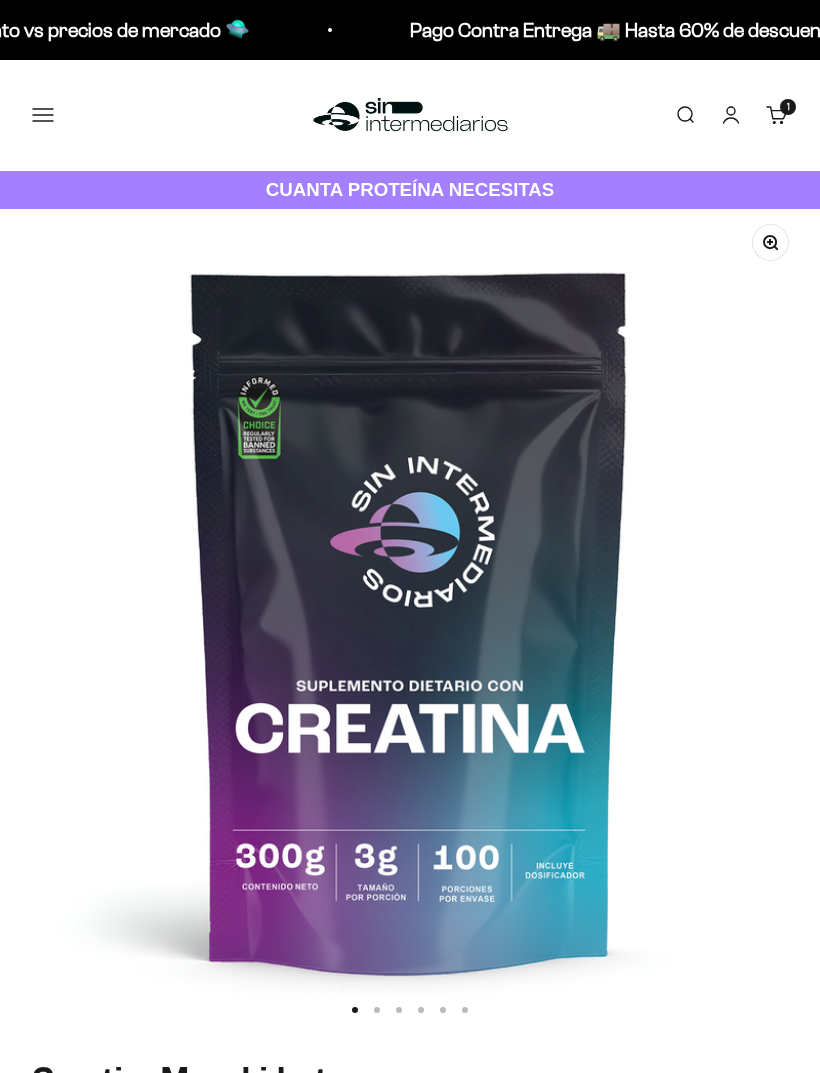 scroll, scrollTop: 0, scrollLeft: 0, axis: both 